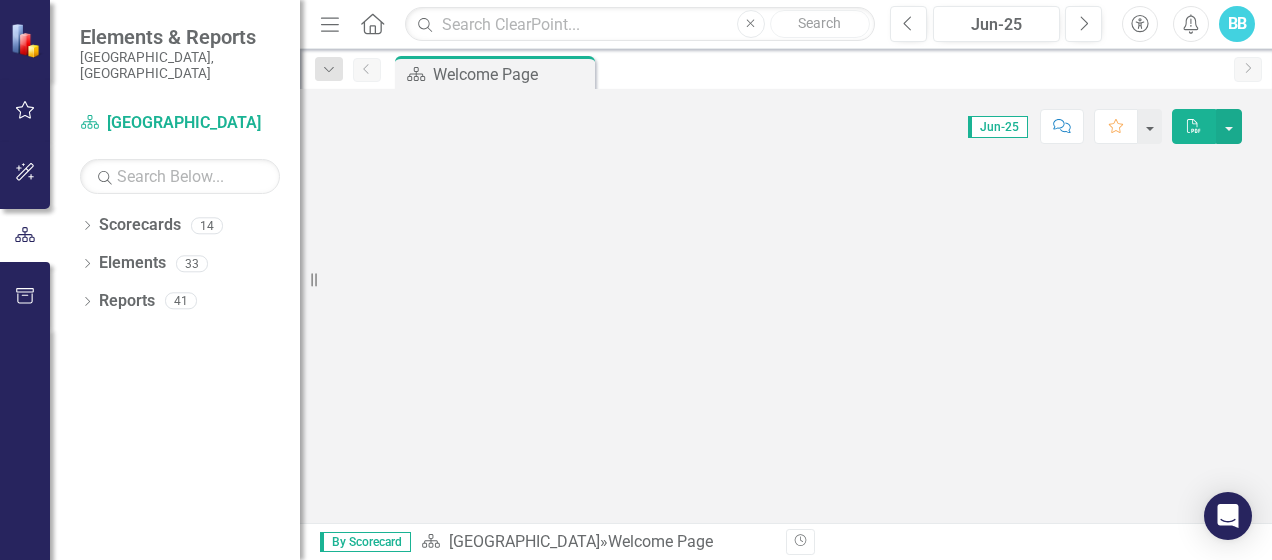 scroll, scrollTop: 0, scrollLeft: 0, axis: both 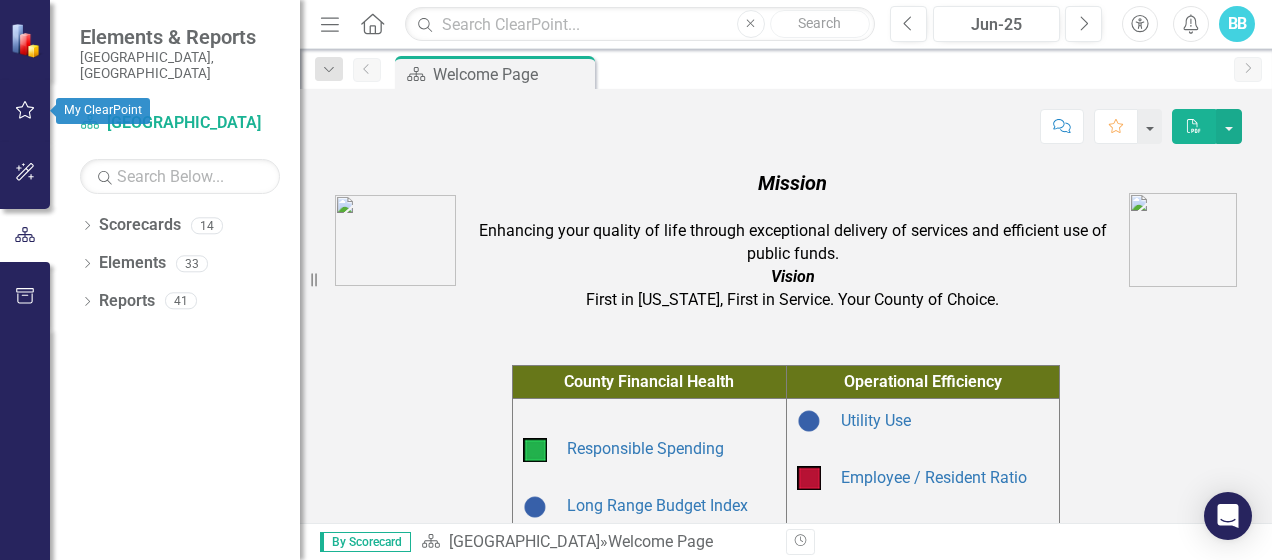 click 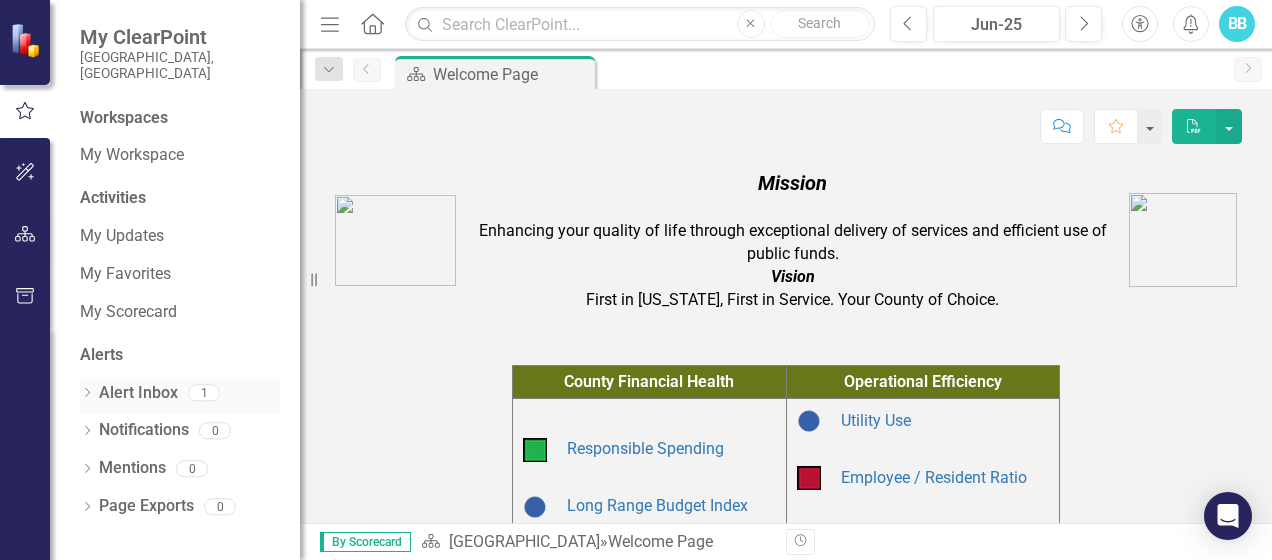 click on "Alert Inbox" at bounding box center [138, 393] 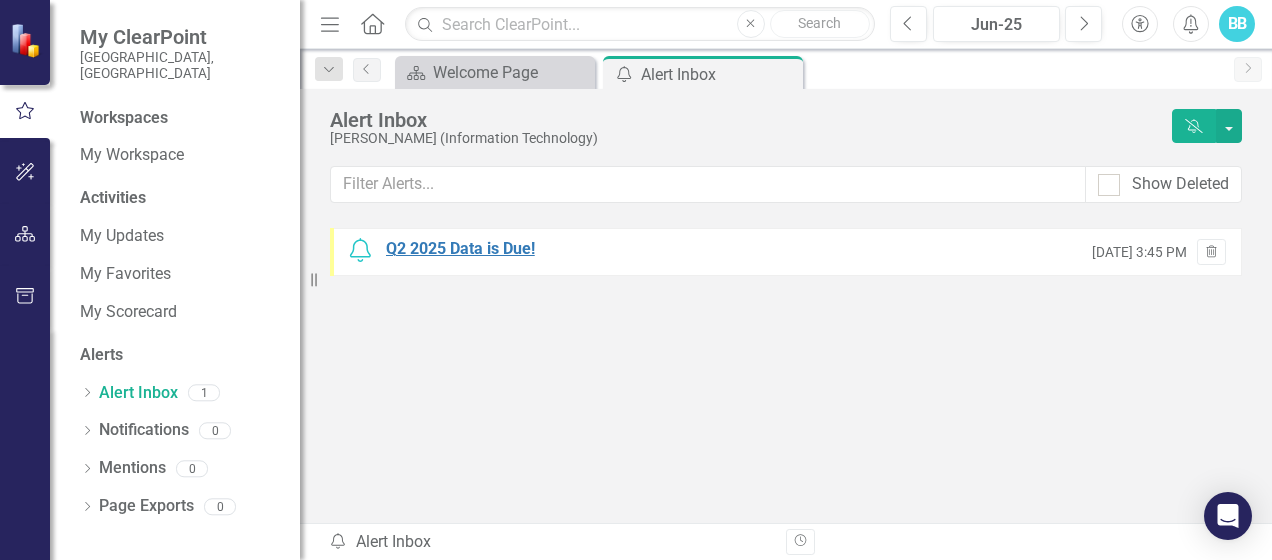 click on "Q2 2025 Data is Due!" at bounding box center (460, 249) 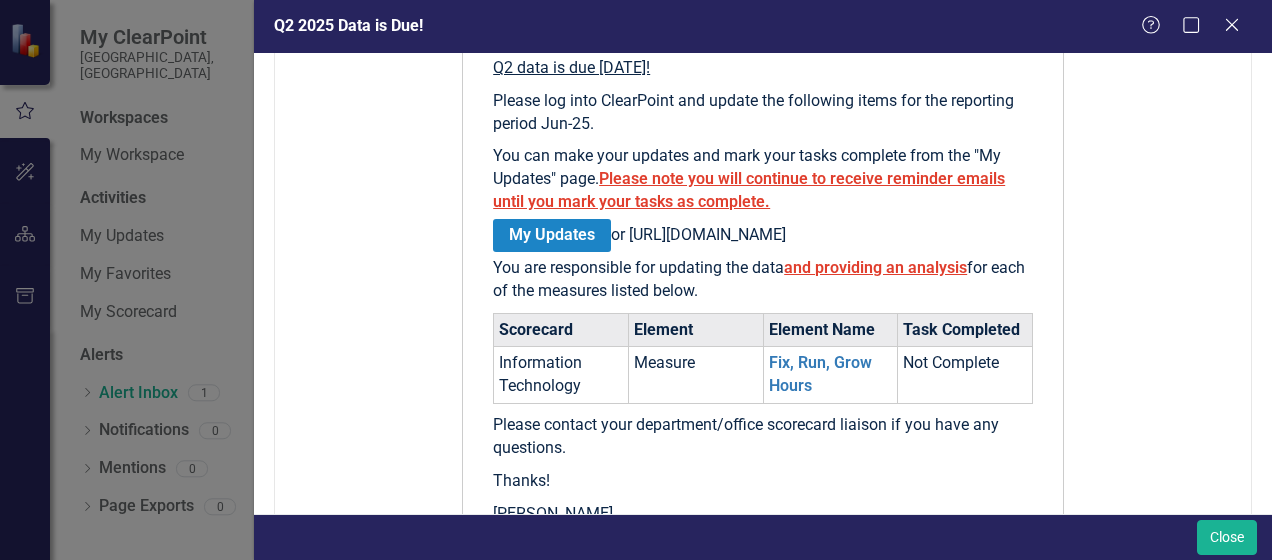 scroll, scrollTop: 400, scrollLeft: 0, axis: vertical 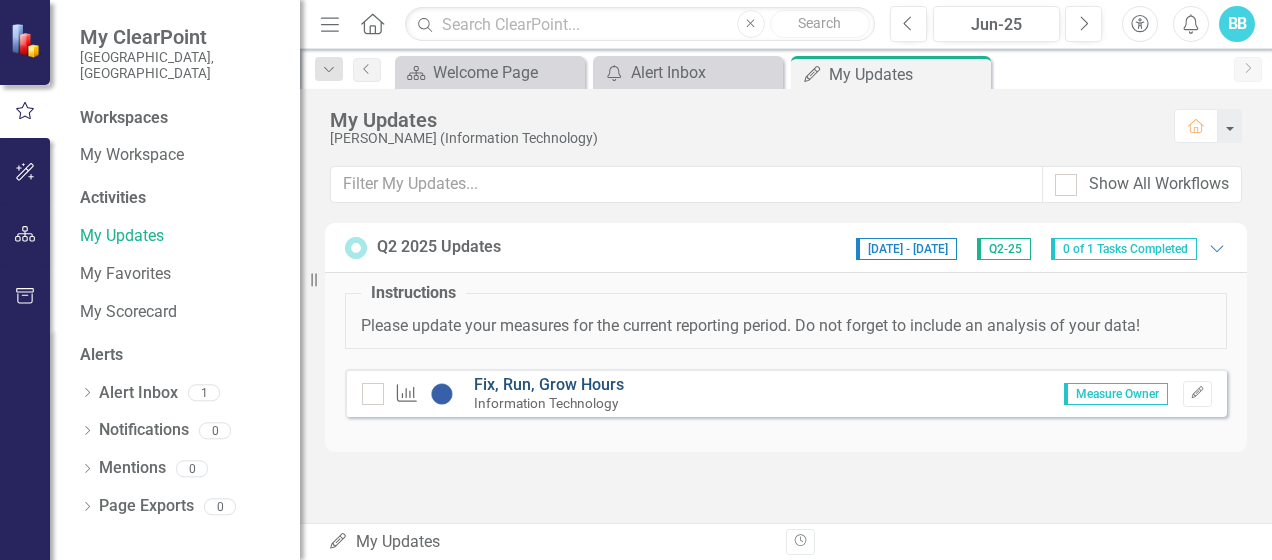 click on "Fix, Run, Grow Hours" at bounding box center [549, 384] 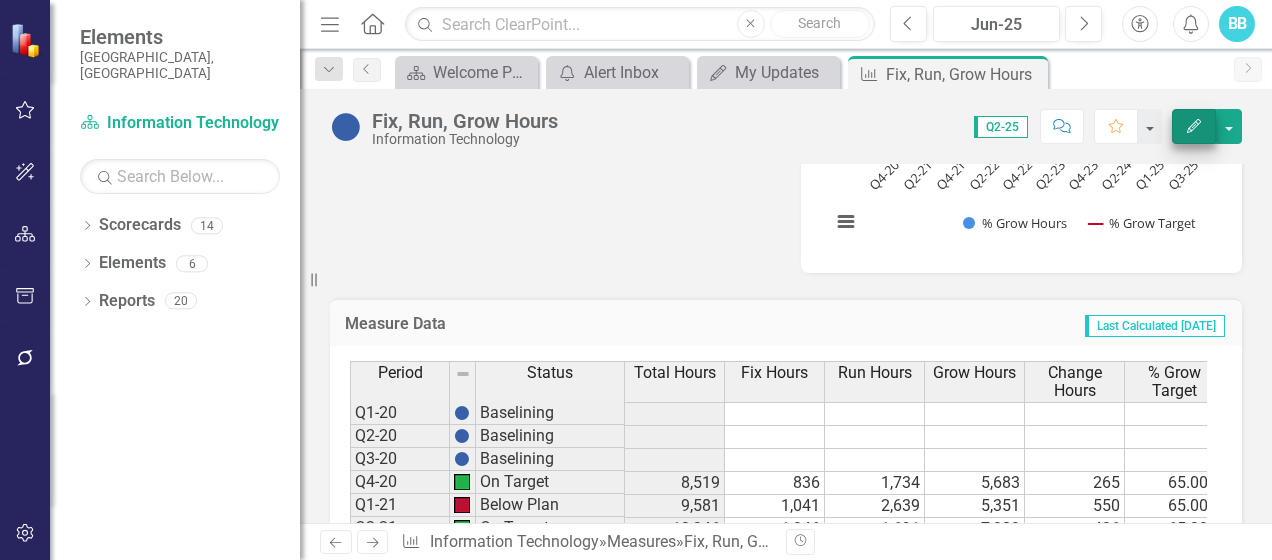 scroll, scrollTop: 1091, scrollLeft: 0, axis: vertical 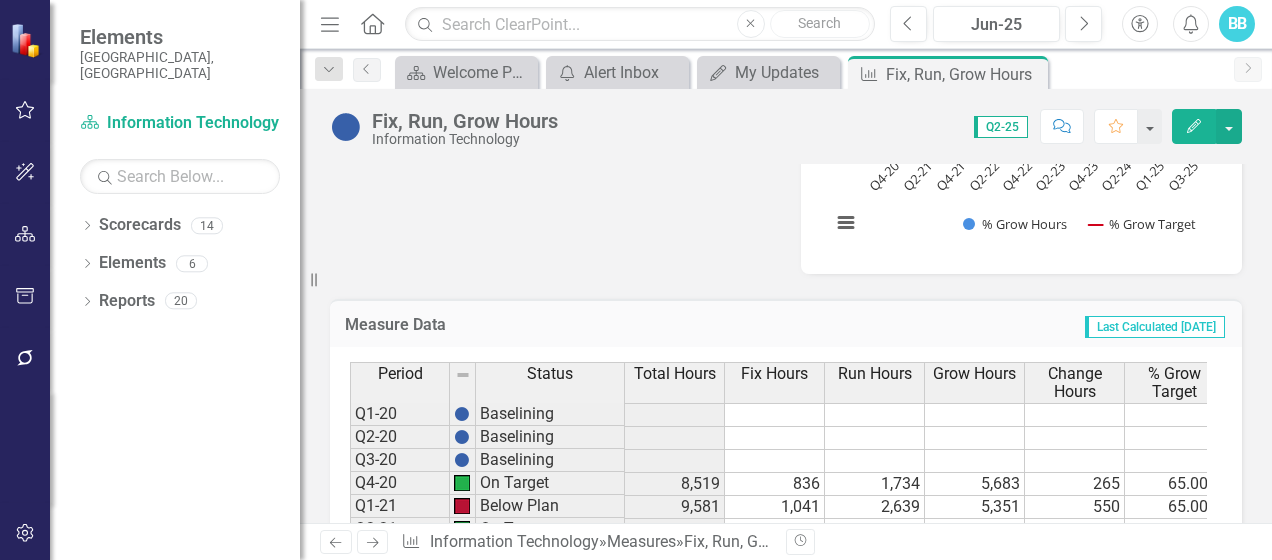 click on "Edit" 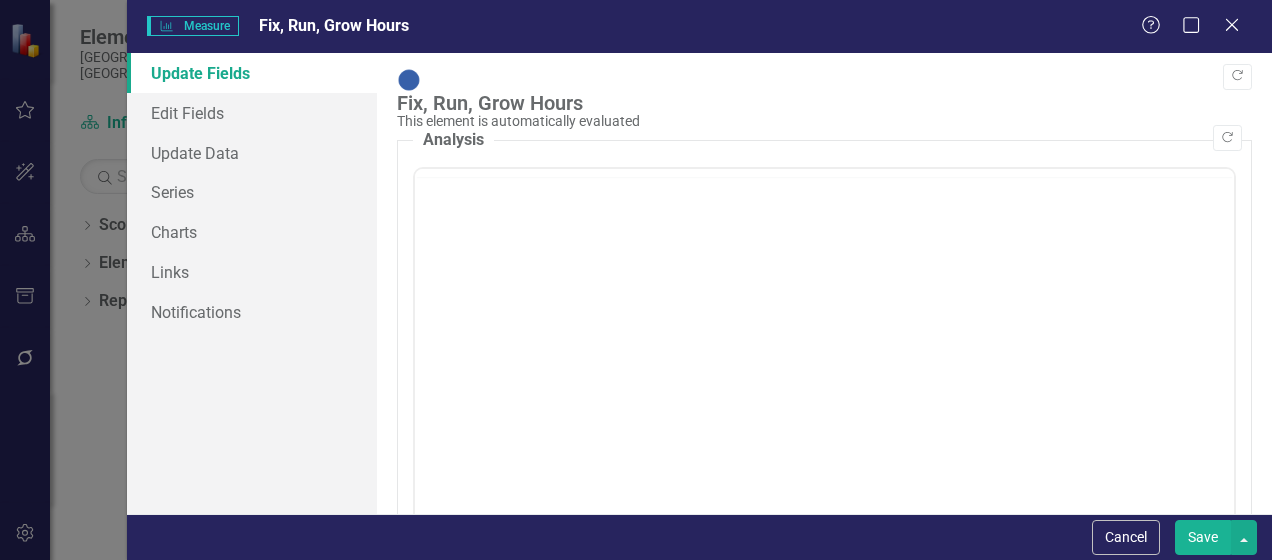 scroll, scrollTop: 0, scrollLeft: 0, axis: both 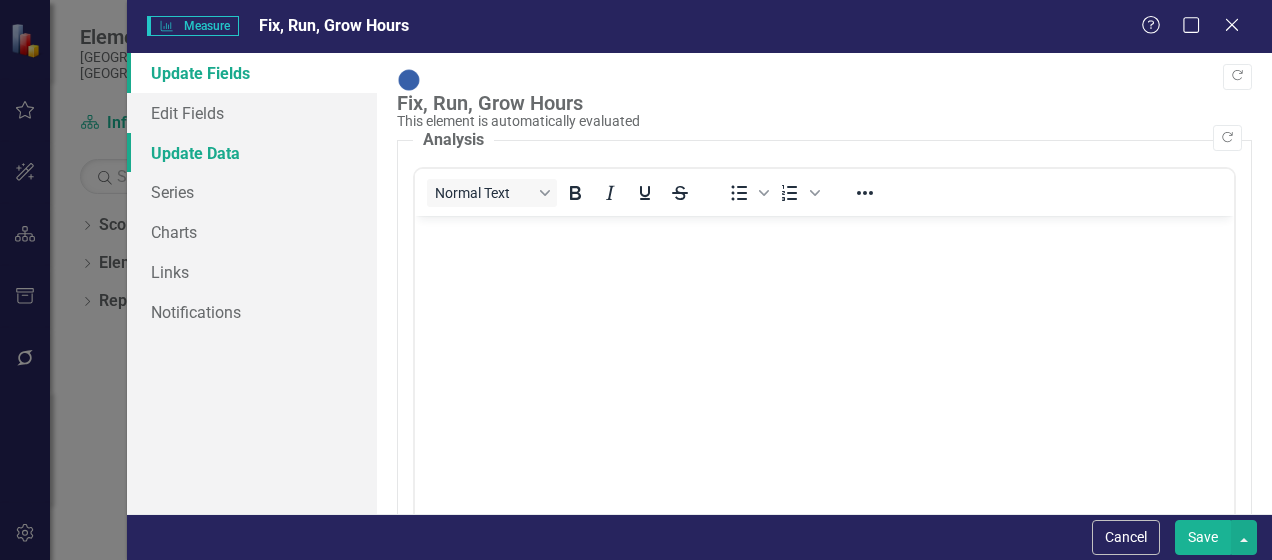 click on "Update  Data" at bounding box center [252, 153] 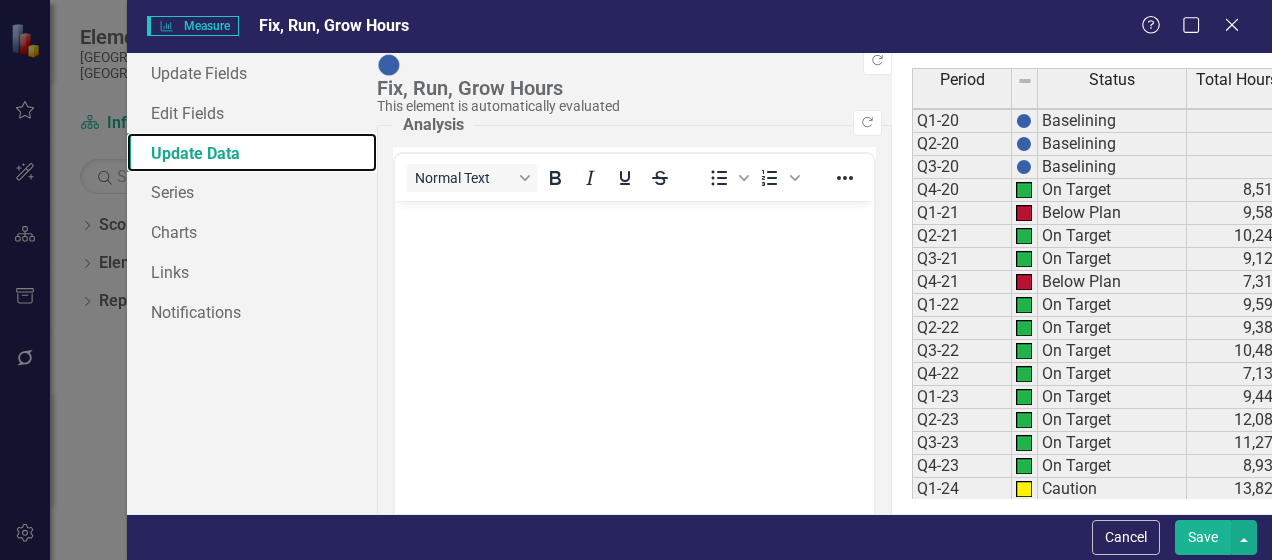 scroll, scrollTop: 78, scrollLeft: 0, axis: vertical 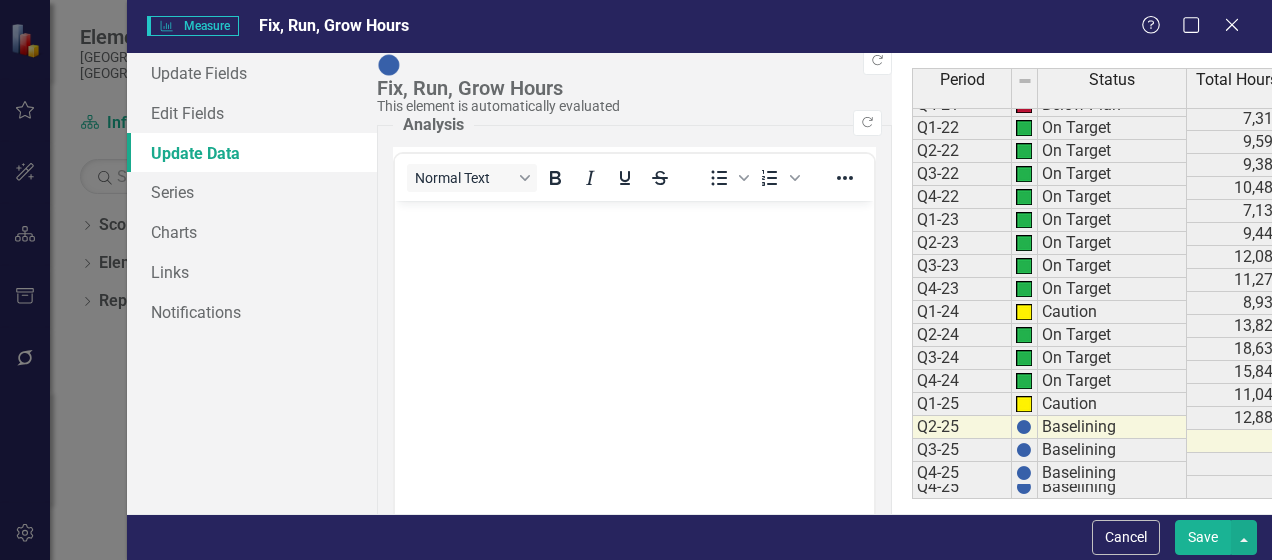 click at bounding box center (1337, 441) 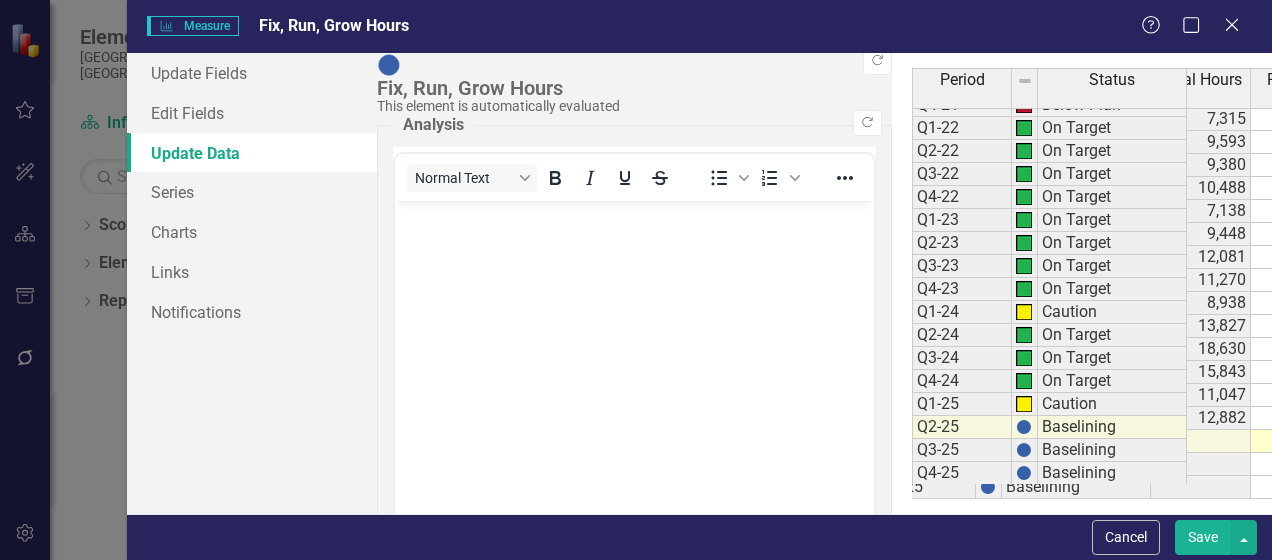 type on "646" 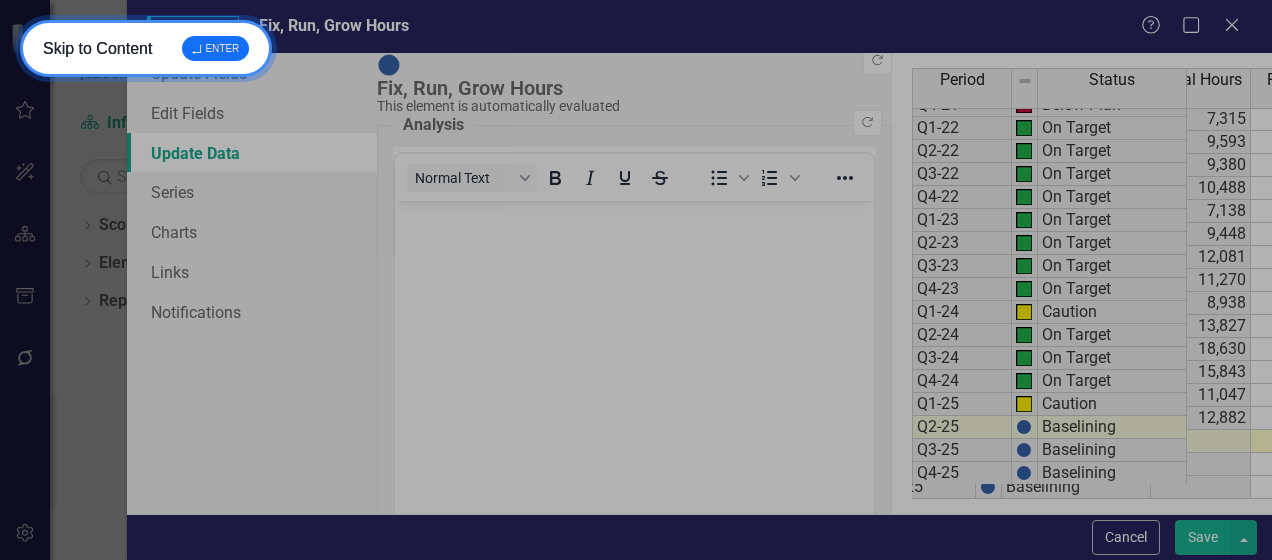 scroll, scrollTop: 177, scrollLeft: 136, axis: both 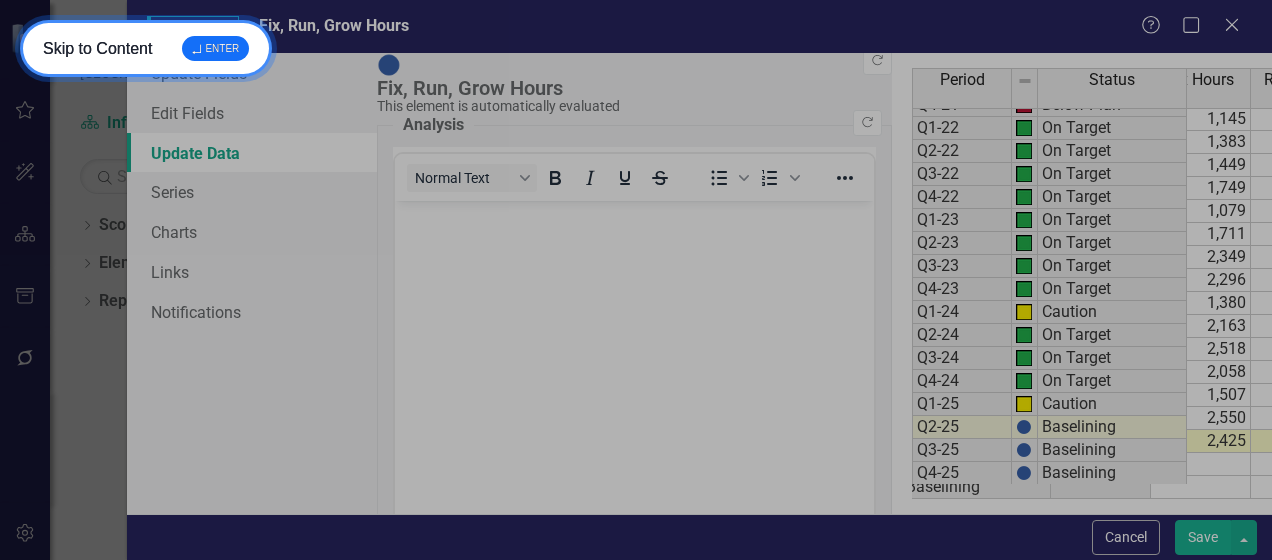 click on "↵ ENTER" at bounding box center [215, 48] 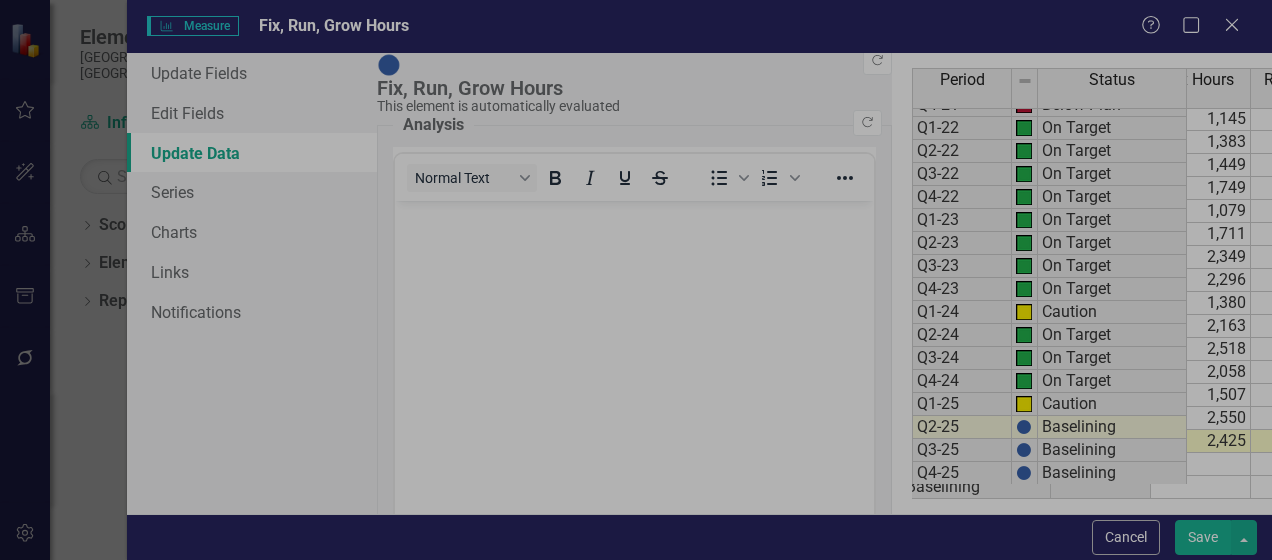 click on "Measure Measure Fix, Run, Grow Hours Help Maximize Close" at bounding box center [699, 26] 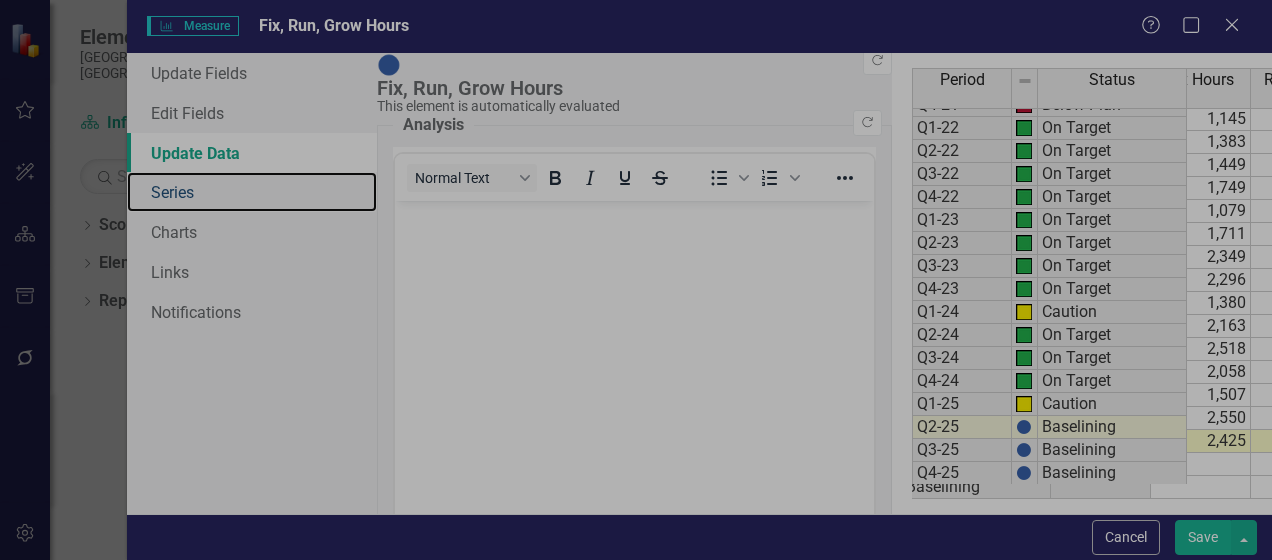 click on "Series" at bounding box center [252, 192] 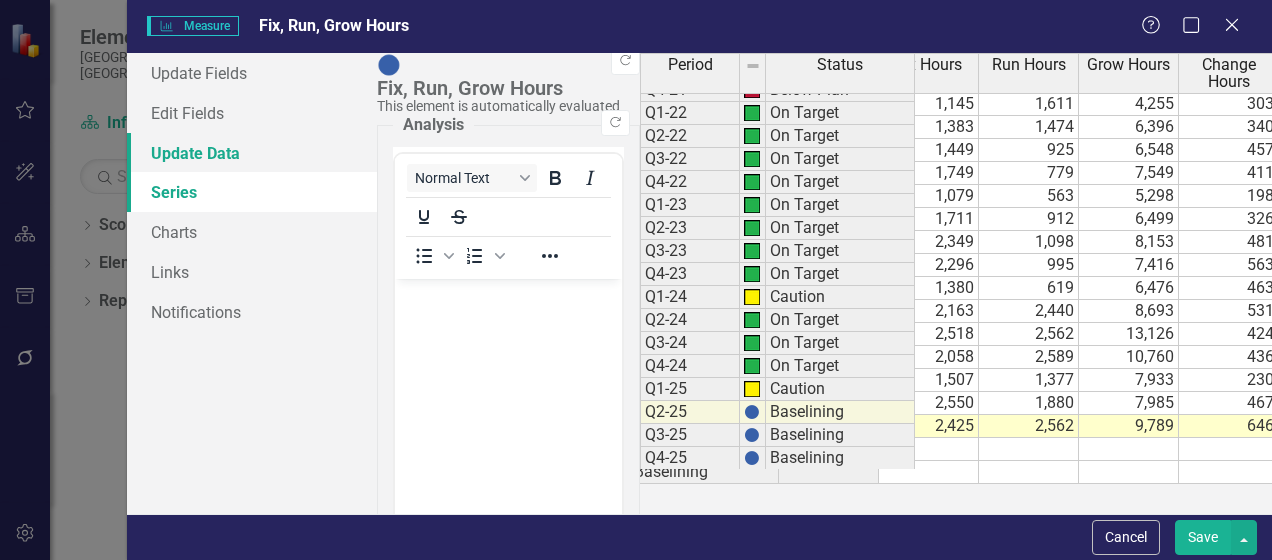 click on "Update  Data" at bounding box center (252, 153) 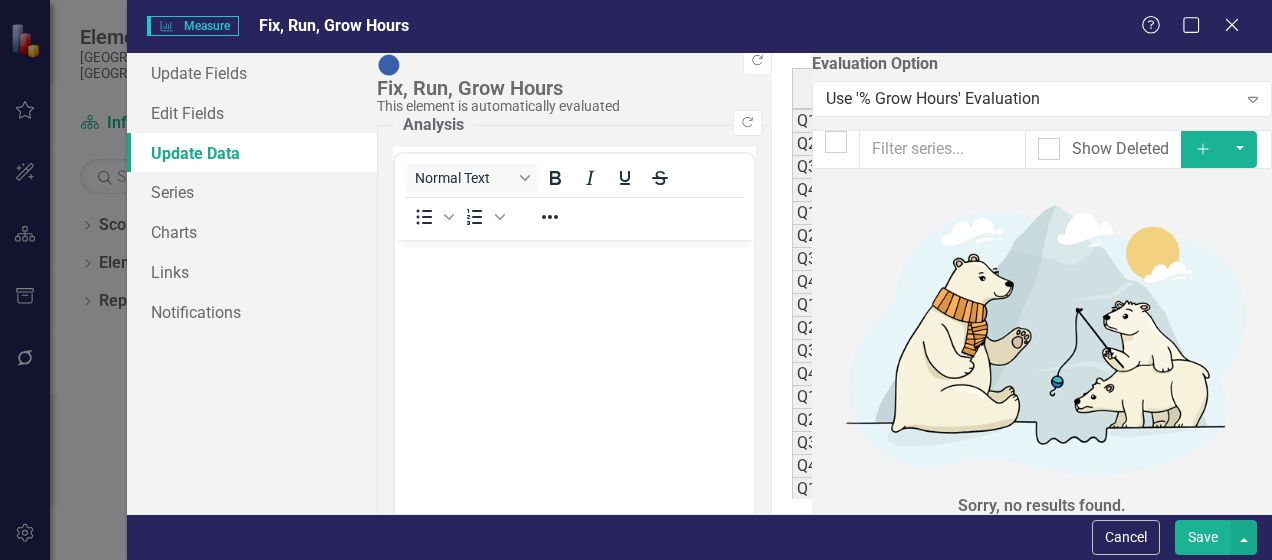 click on "Period Status Total Hours Fix Hours Run Hours Grow Hours Change Hours % Fix Hours % Run Hours % Grow Hours % Grow Target % Change Hours Q1-20 Baselining Q2-20 Baselining Q3-20 Baselining Q4-20 On Target 8,519 836 1,734 5,683 265 9.82% 20.36% 66.72% 65.00% 3.11% Q1-21 Below Plan 9,581 1,041 2,639 5,351 550 10.87% 27.54% 55.85% 65.00% 5.74% Q2-21 On Target 10,246 1,046 1,691 7,082 426 10.21% 16.50% 69.12% 65.00% 4.16% Q3-21 On Target 9,125 1,155 1,352 6,343 275 12.66% 14.81% 69.51% 65.00% 3.02% Q4-21 Below Plan 7,315 1,145 1,611 4,255 303 15.66% 22.03% 58.17% 65.00% 4.15% Q1-22 On Target 9,593 1,383 1,474 6,396 340 14.42% 15.36% 66.68% 65.00% 3.55% Q2-22 On Target 9,380 1,449 925 6,548 457 15.45% 9.86% 69.81% 65.00% 4.87% Q3-22 On Target 10,488 1,749 779 7,549 411 16.68% 7.43% 71.98% 65.00% 3.92% Q4-22 On Target 7,138 1,079 563 5,298 198 15.12% 7.89% 74.22% 65.00% 2.77% Q1-23 On Target 9,448 1,711 912 6,499 326 18.11% 9.65% 68.79% 65.00% 3.45% Q2-23 On Target 12,081 2,349 1,098 8,153 481 19.44% 9.09% 67.49% 995" at bounding box center [1429, 365] 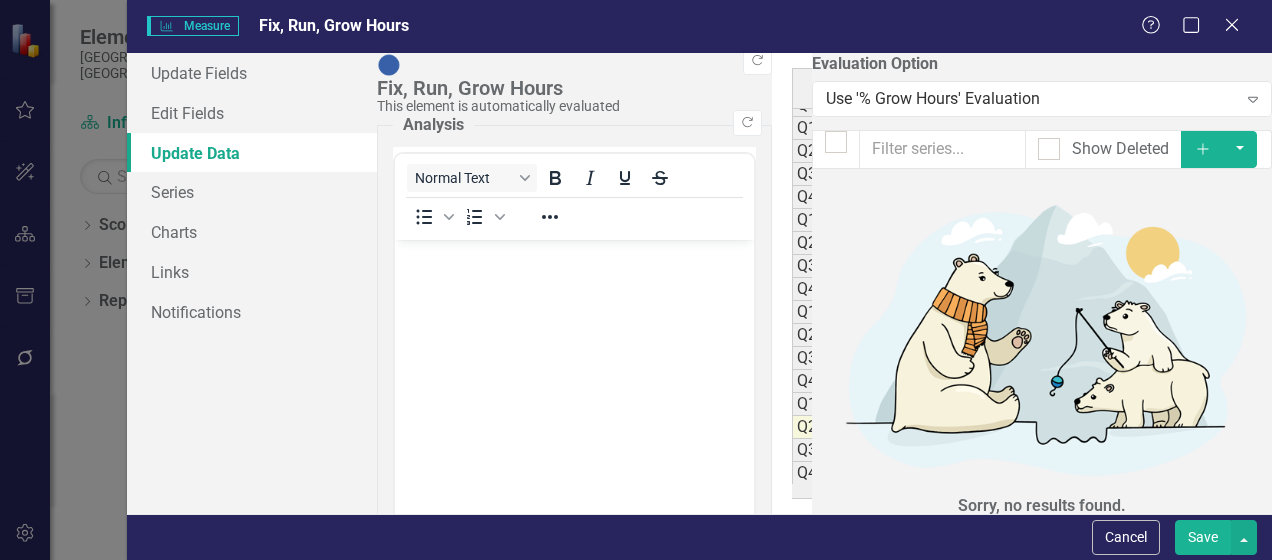 click on "Save" at bounding box center (1203, 537) 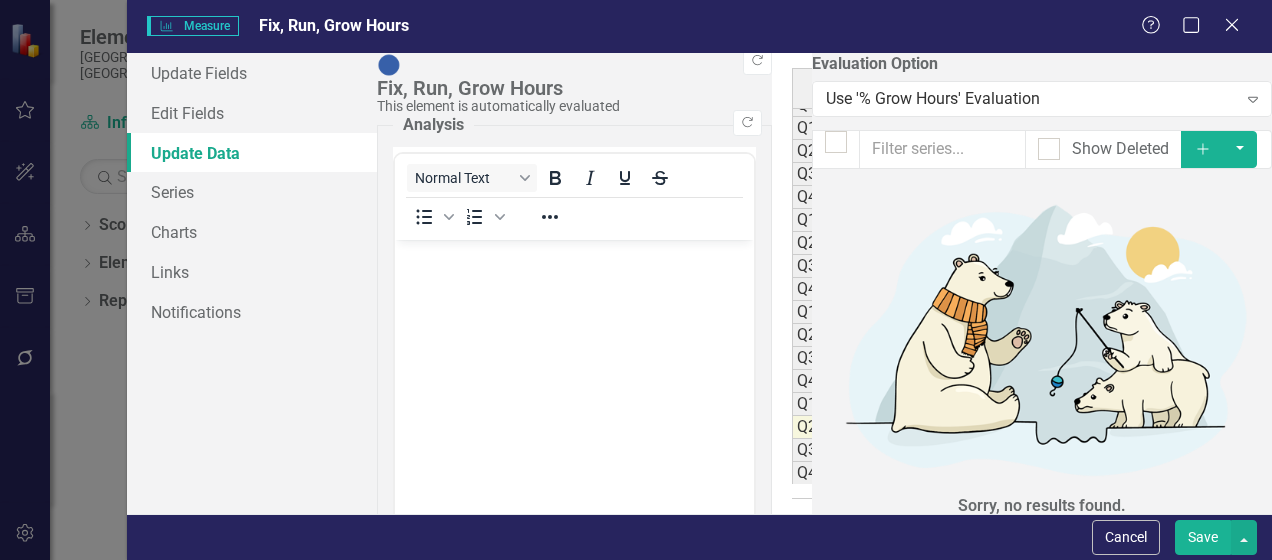 scroll, scrollTop: 177, scrollLeft: 249, axis: both 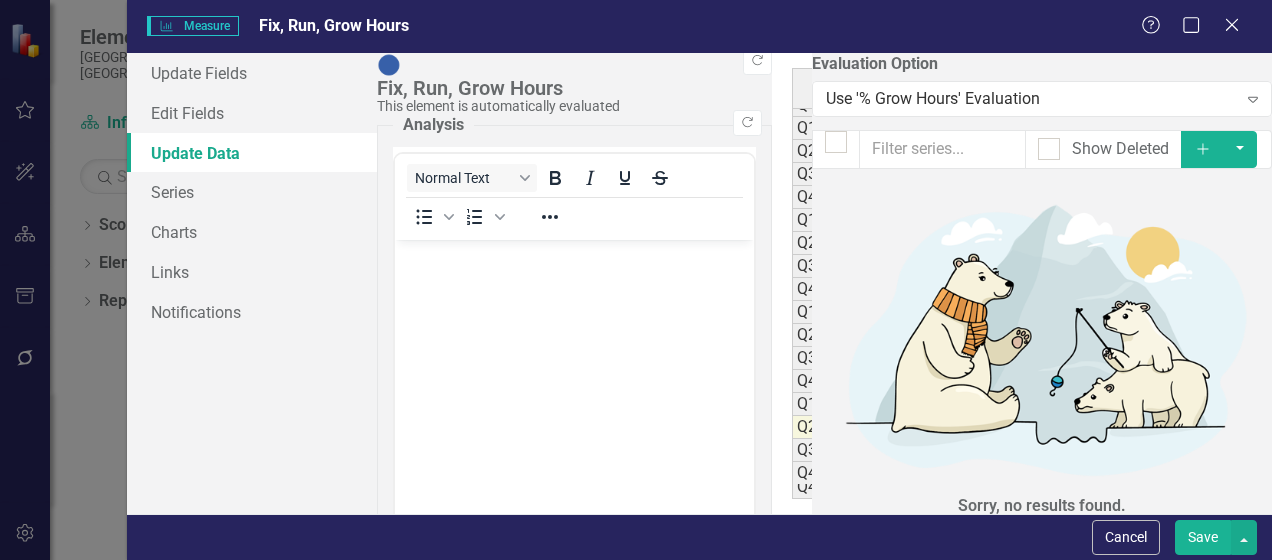 click on "Save" at bounding box center [1203, 537] 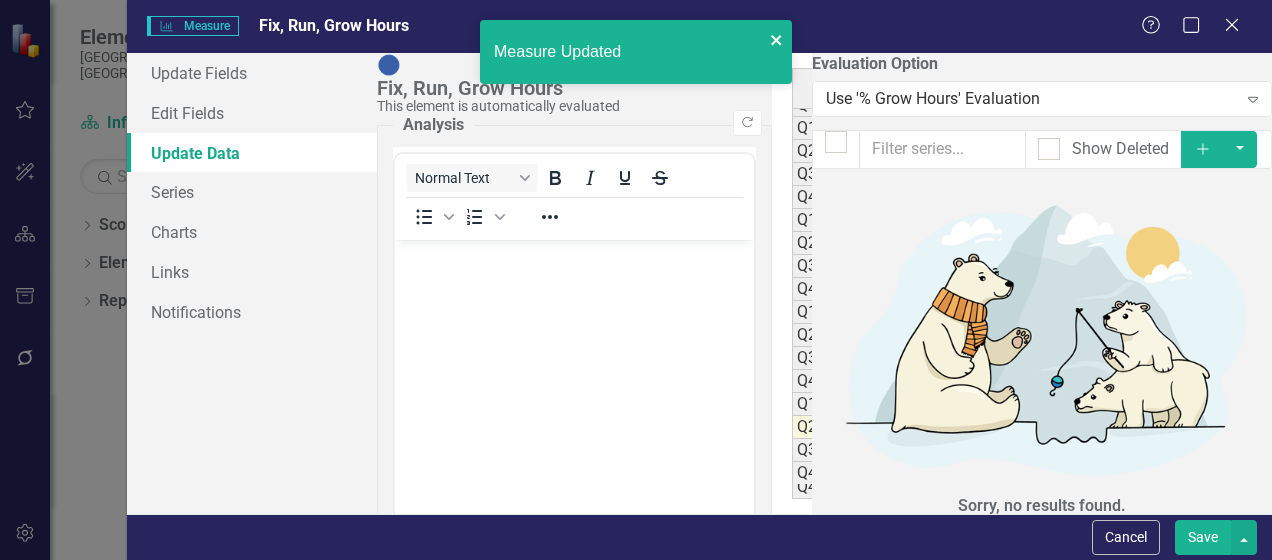 click on "Measure Updated" at bounding box center [636, 60] 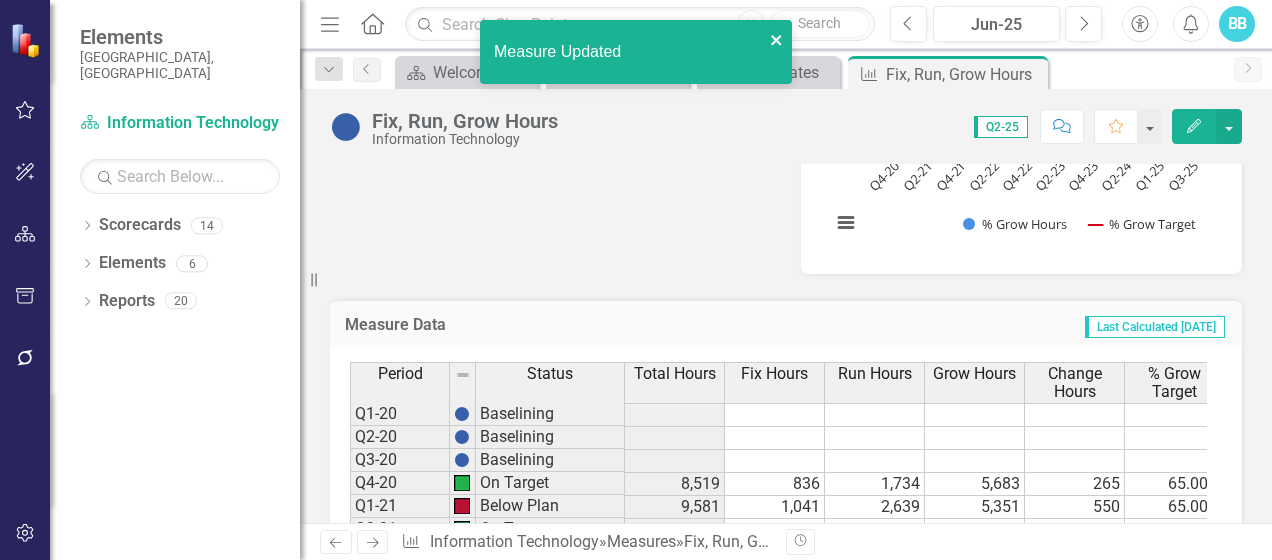 click 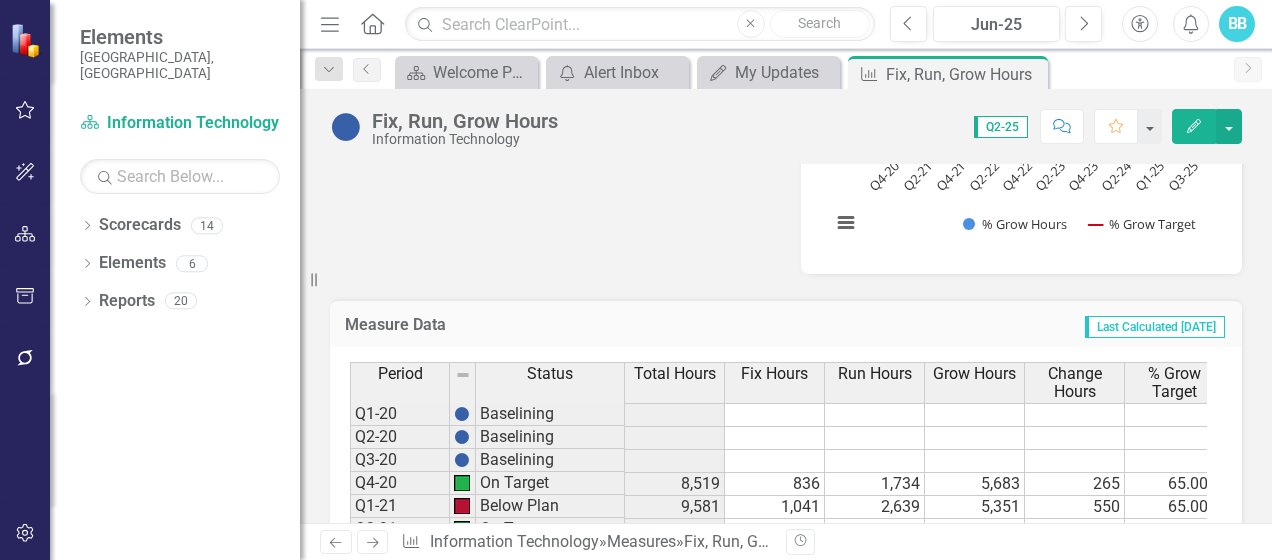 click 